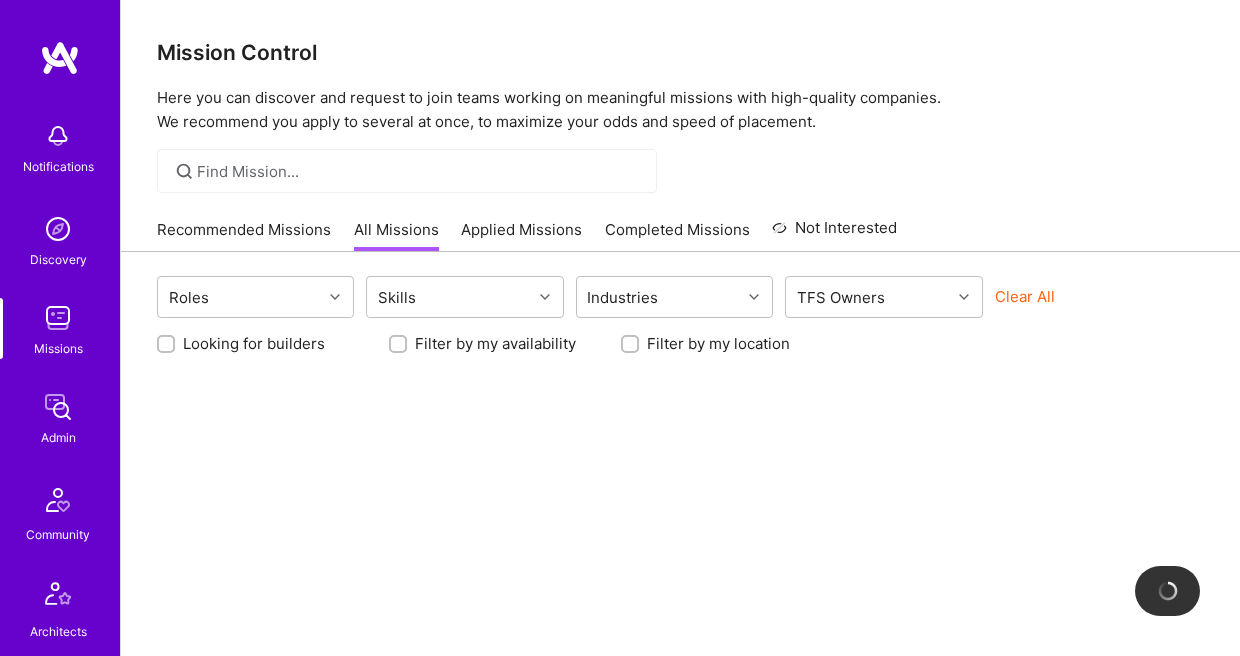 scroll, scrollTop: 0, scrollLeft: 0, axis: both 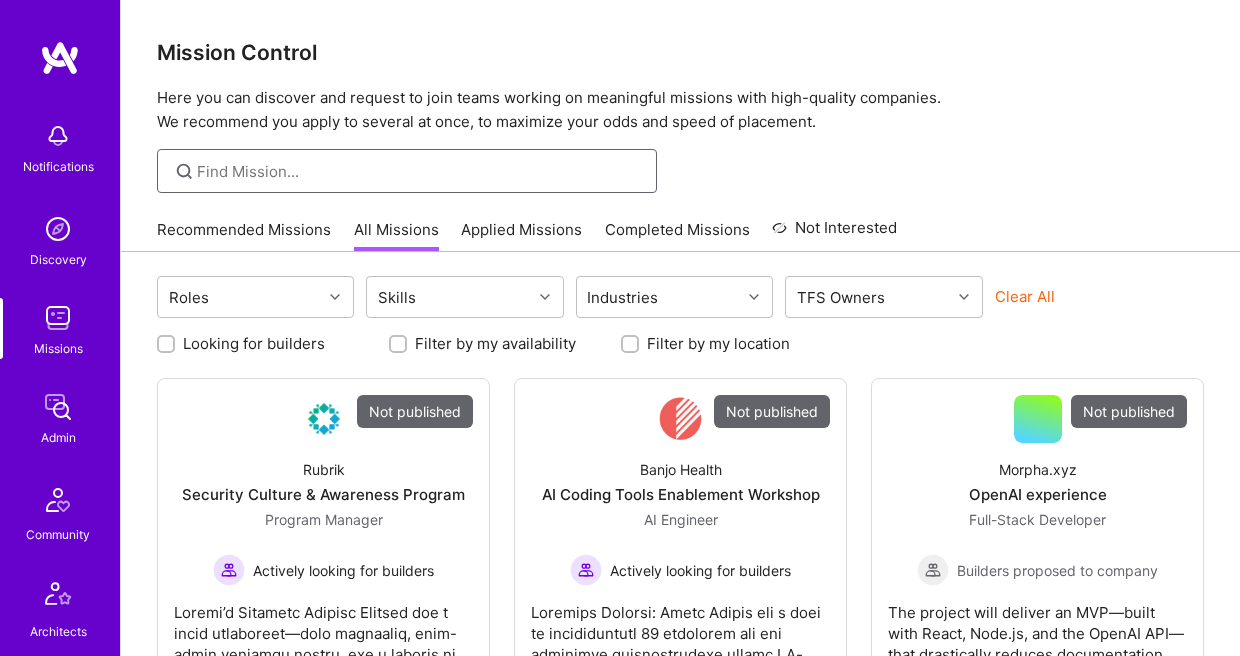 click at bounding box center [419, 171] 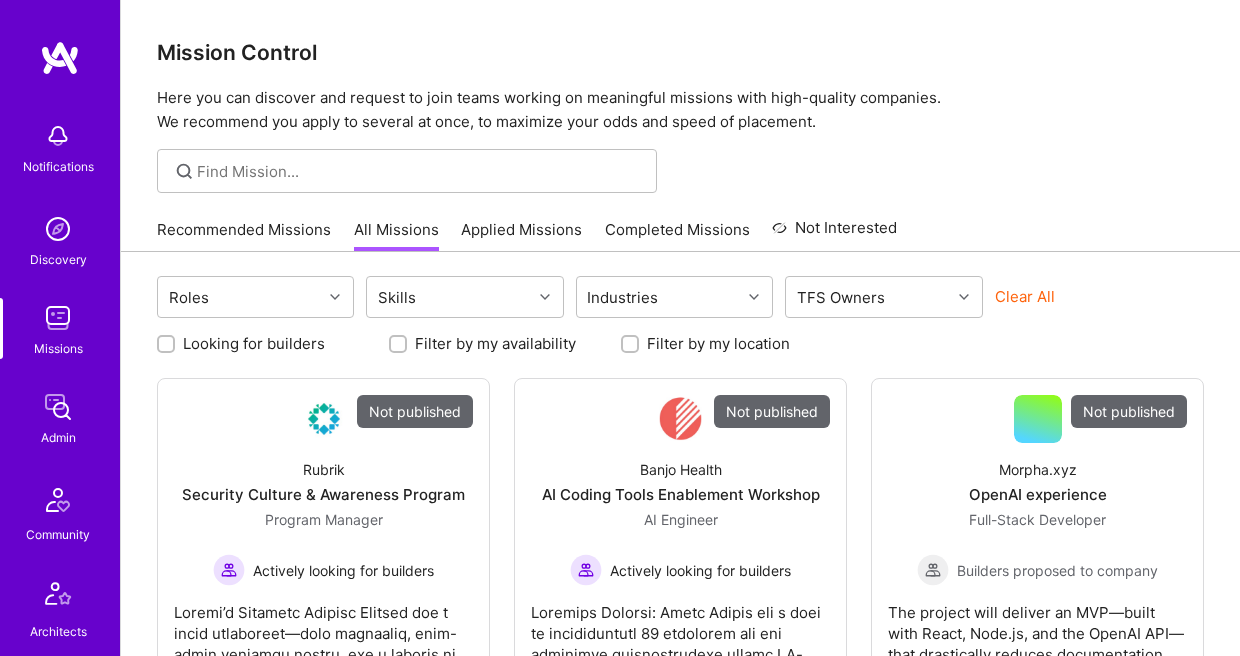 click at bounding box center (58, 500) 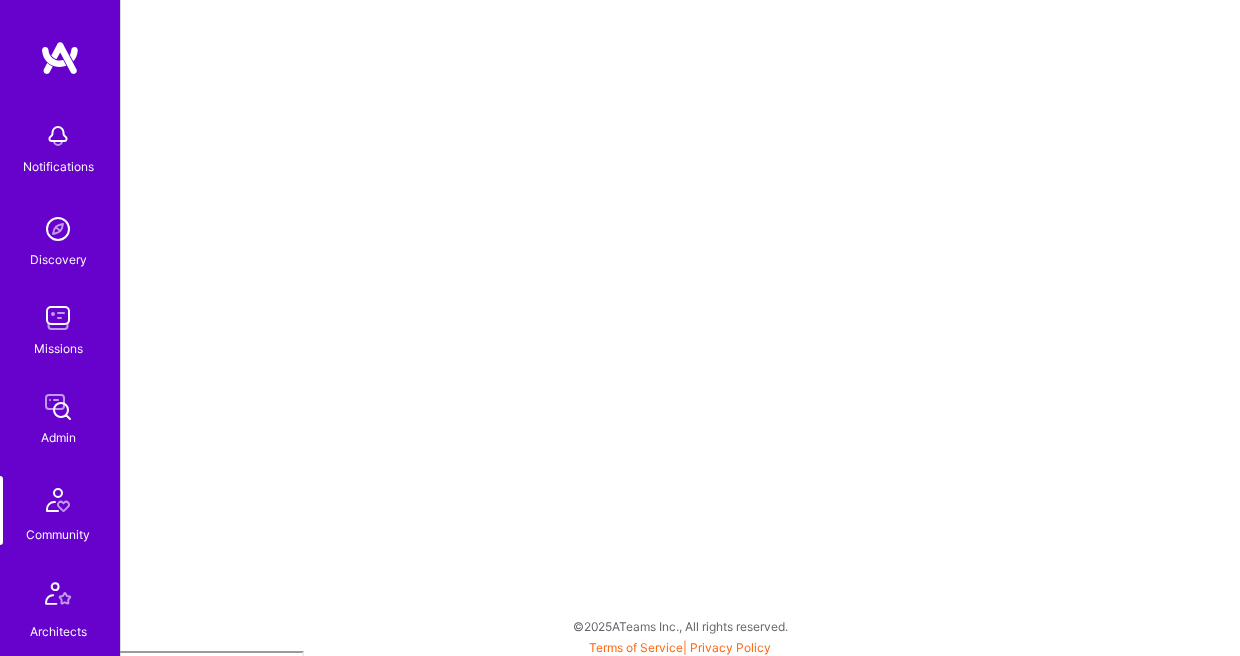 click on "Admin" at bounding box center [58, 437] 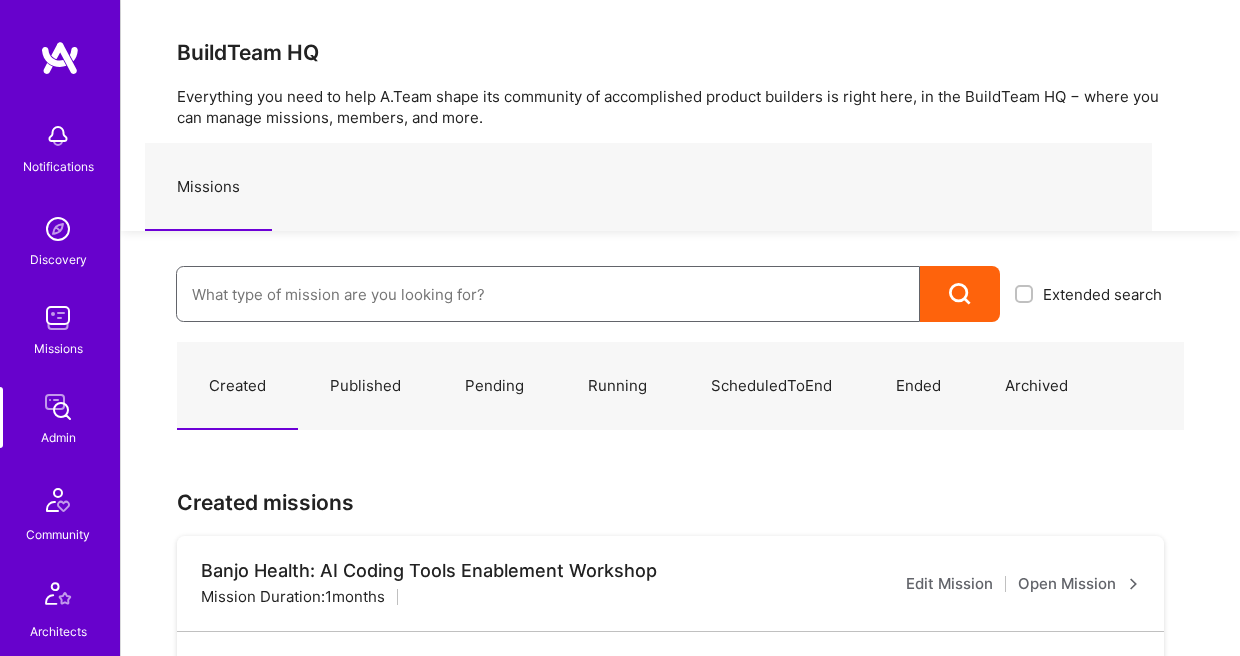 click at bounding box center (548, 294) 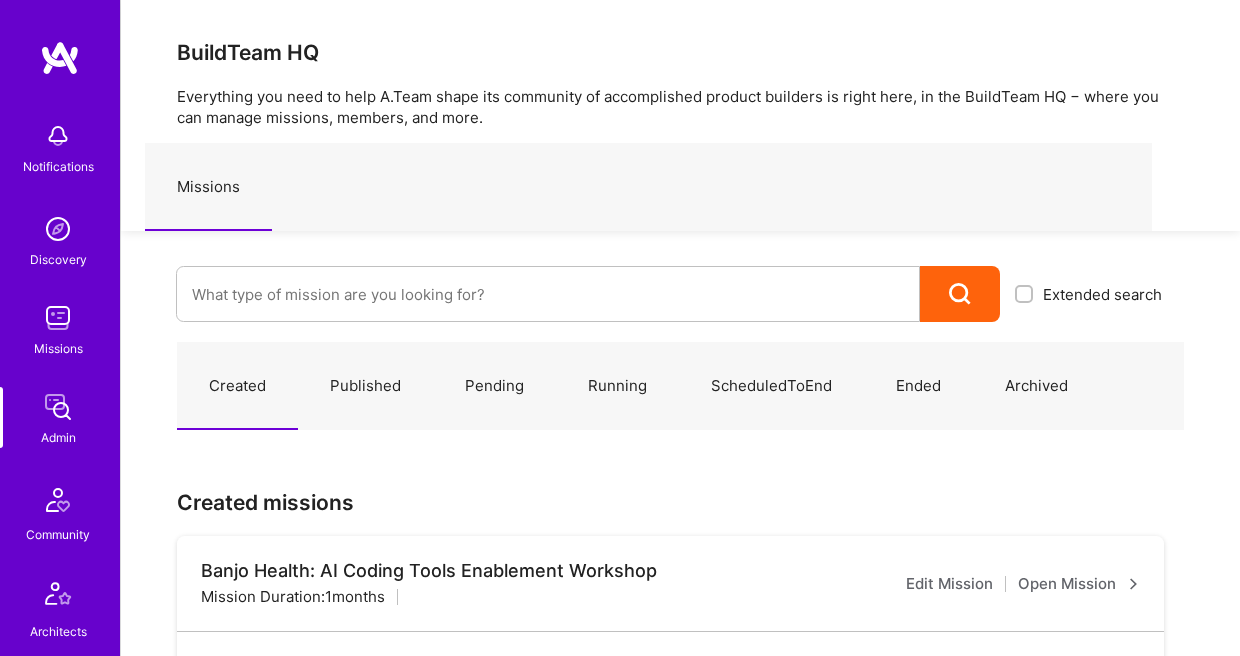 click on "Architects" at bounding box center [58, 631] 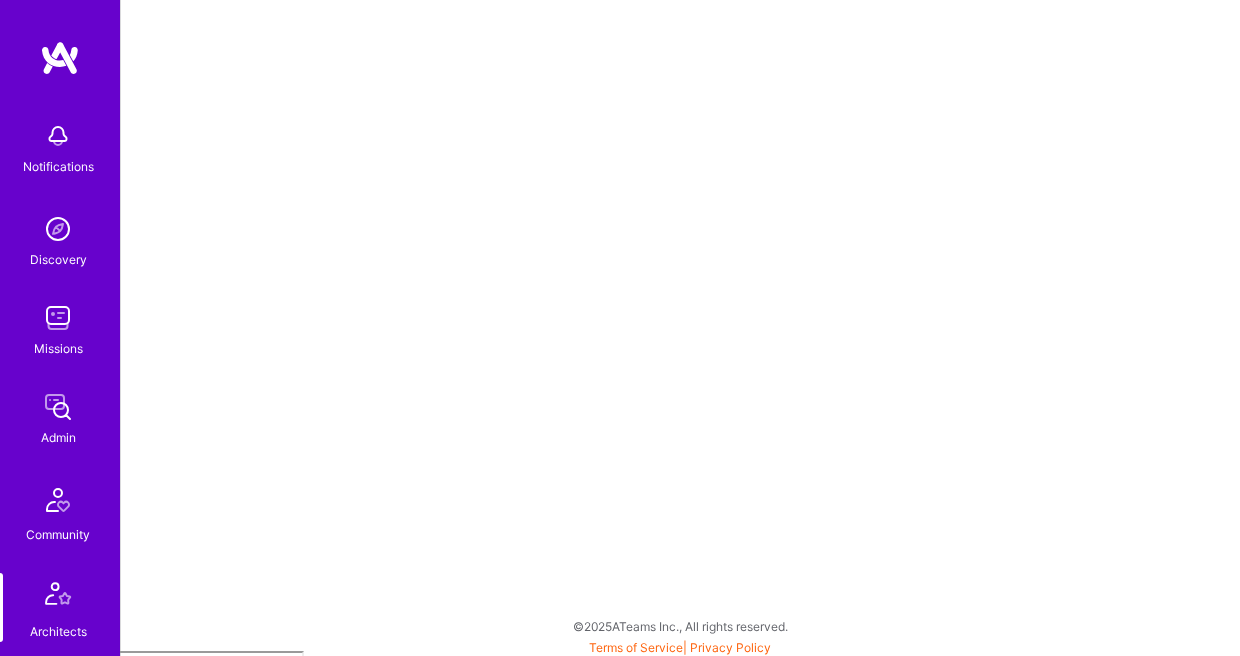 click at bounding box center [58, 500] 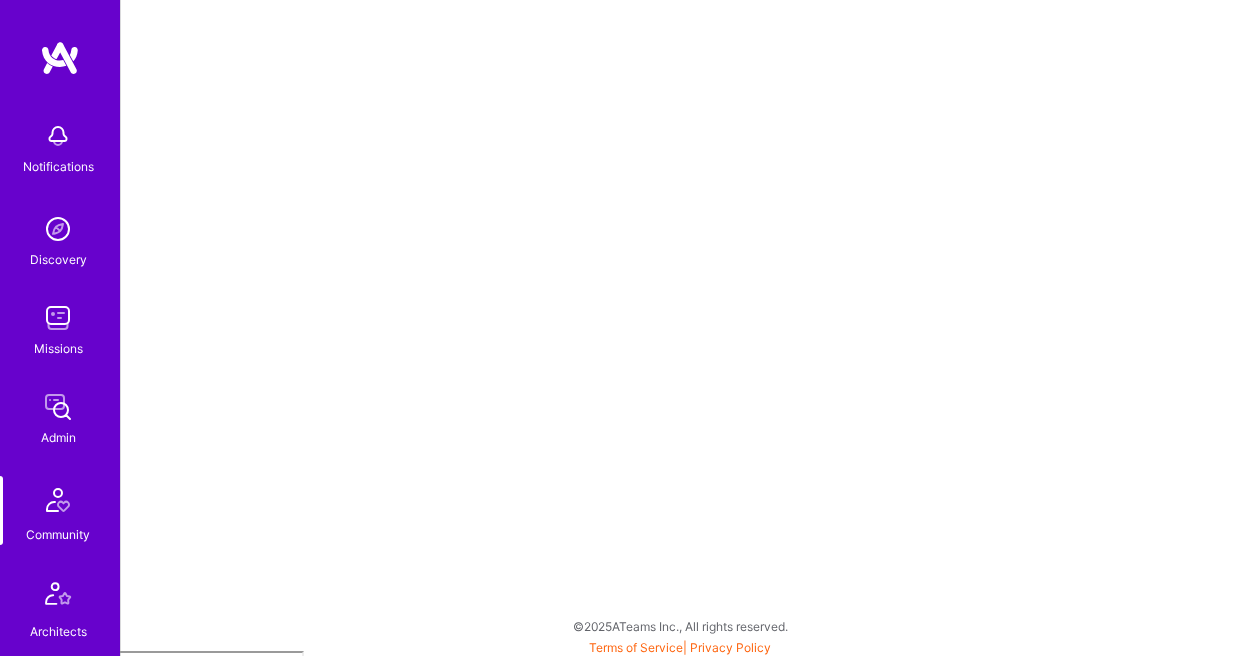 scroll, scrollTop: 24, scrollLeft: 0, axis: vertical 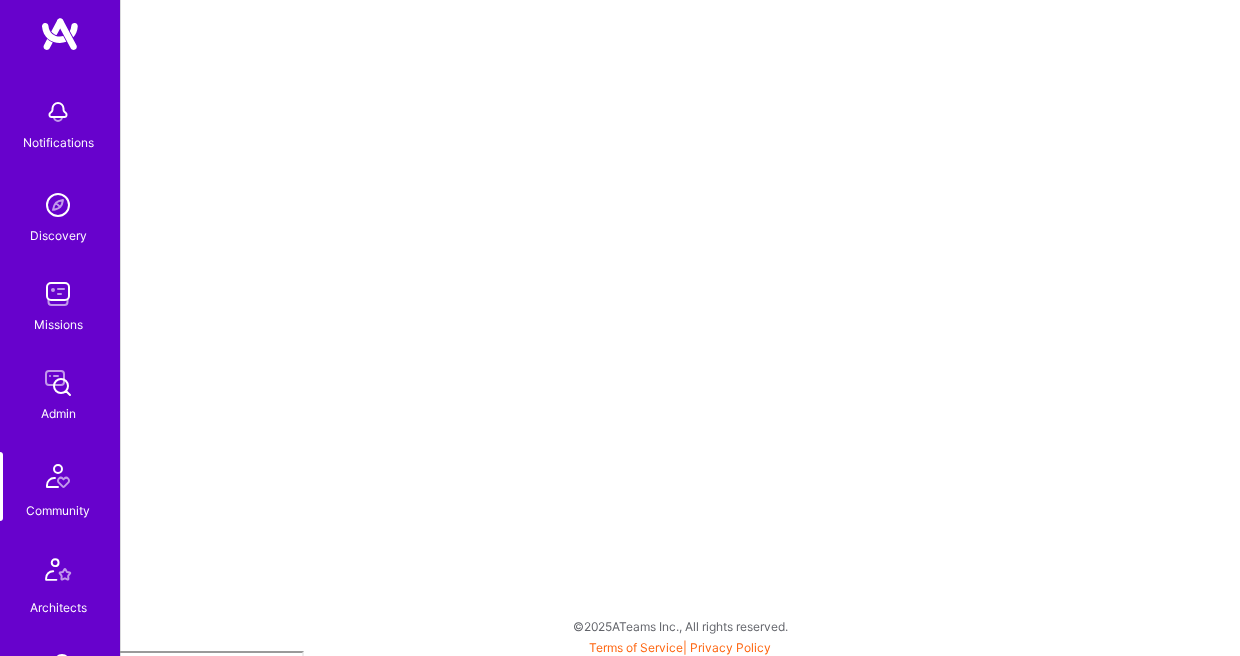 click at bounding box center [58, 383] 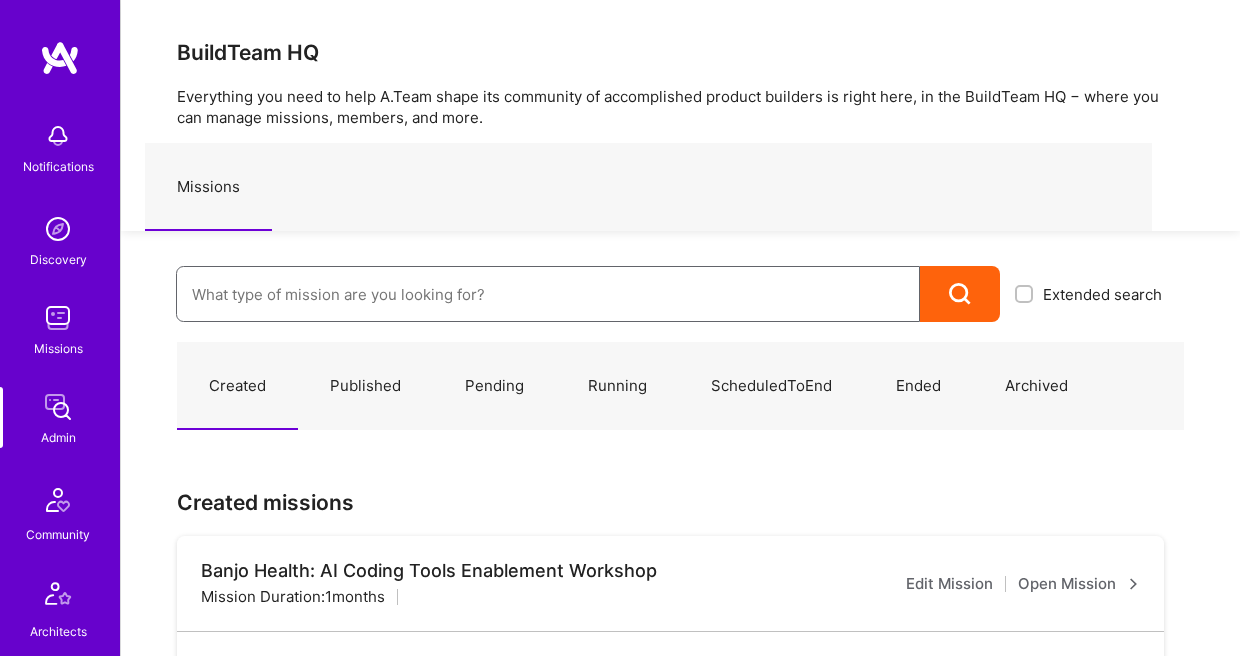 click at bounding box center [548, 294] 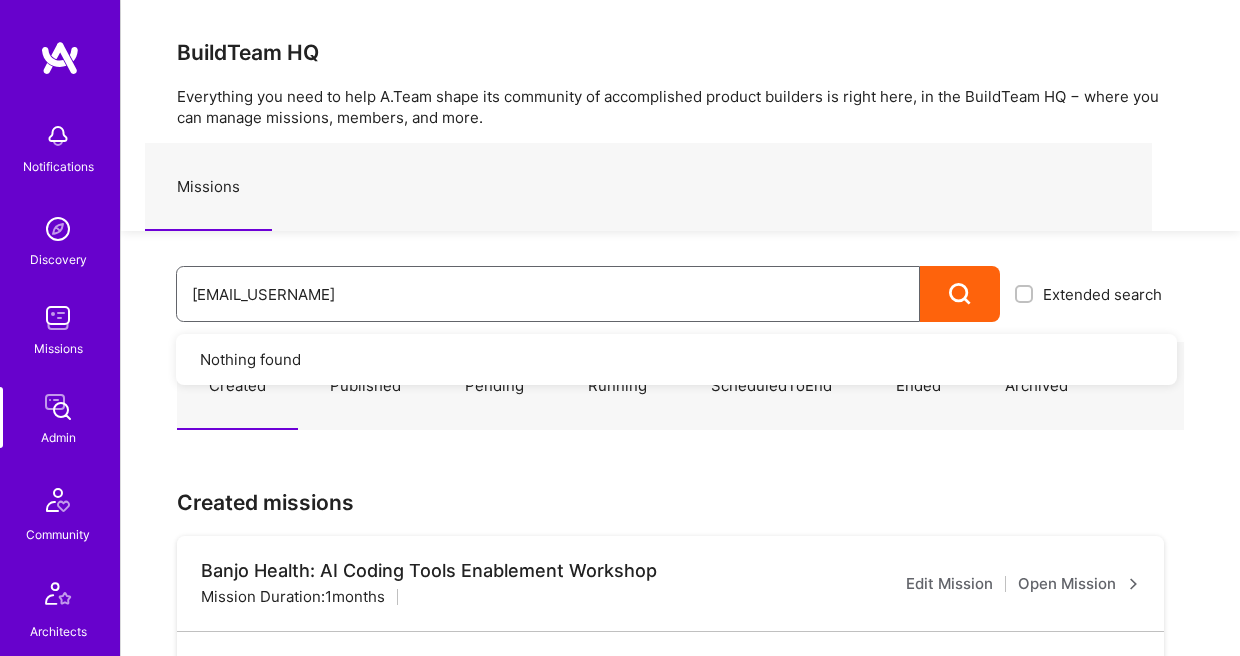 click on "[EMAIL_USERNAME]" at bounding box center (548, 294) 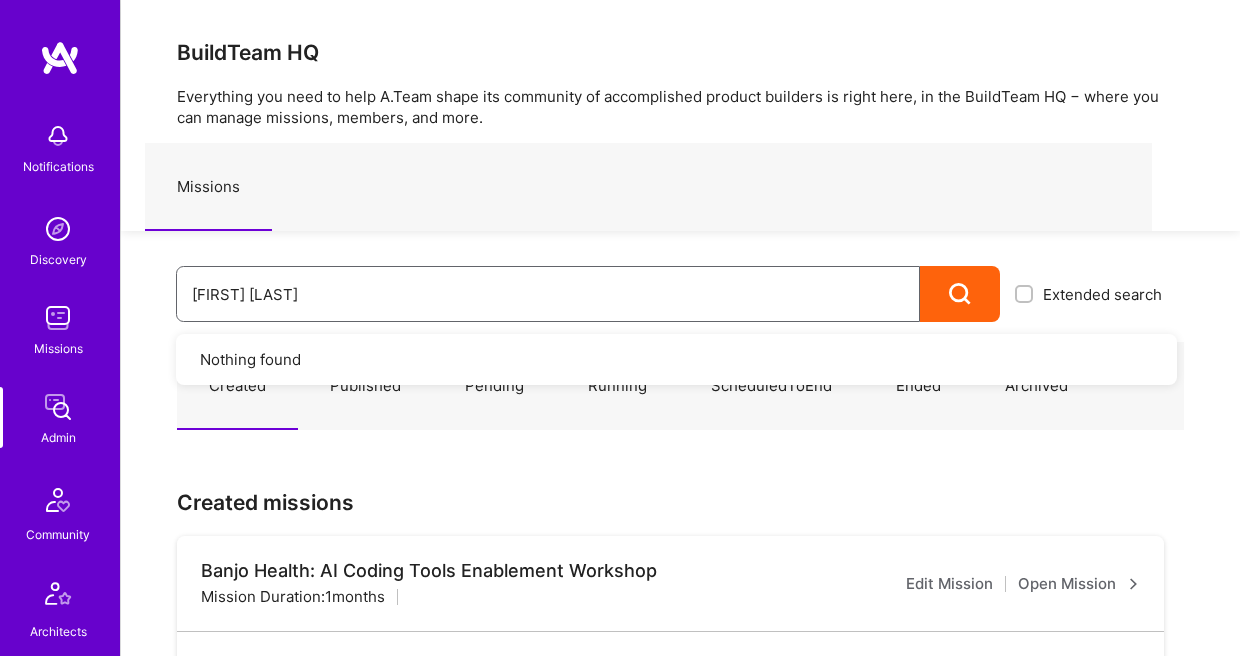 click on "[FIRST] [LAST]" at bounding box center [548, 294] 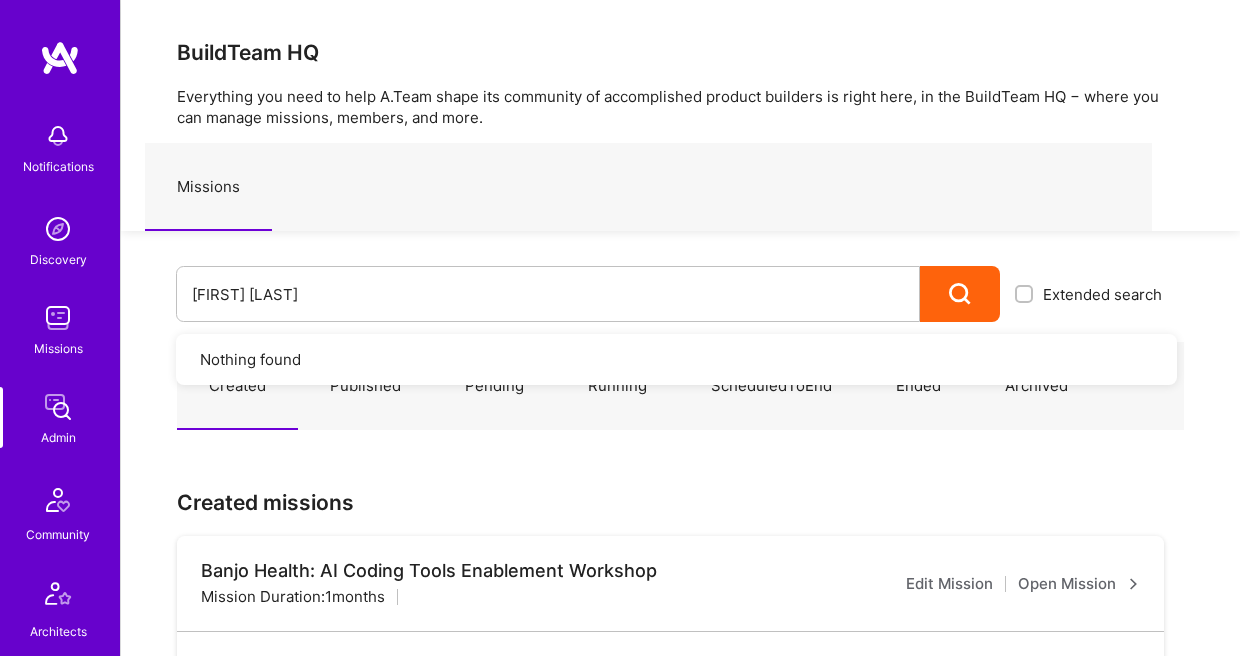 click at bounding box center (960, 294) 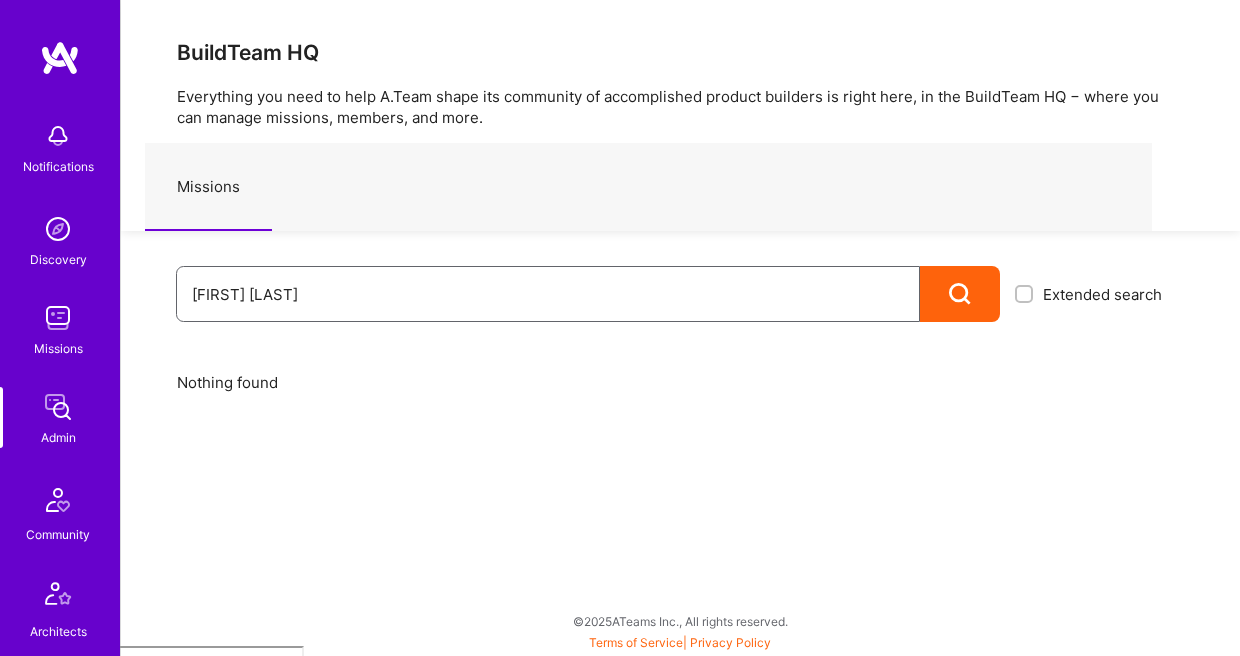 click on "[FIRST] [LAST]" at bounding box center (548, 294) 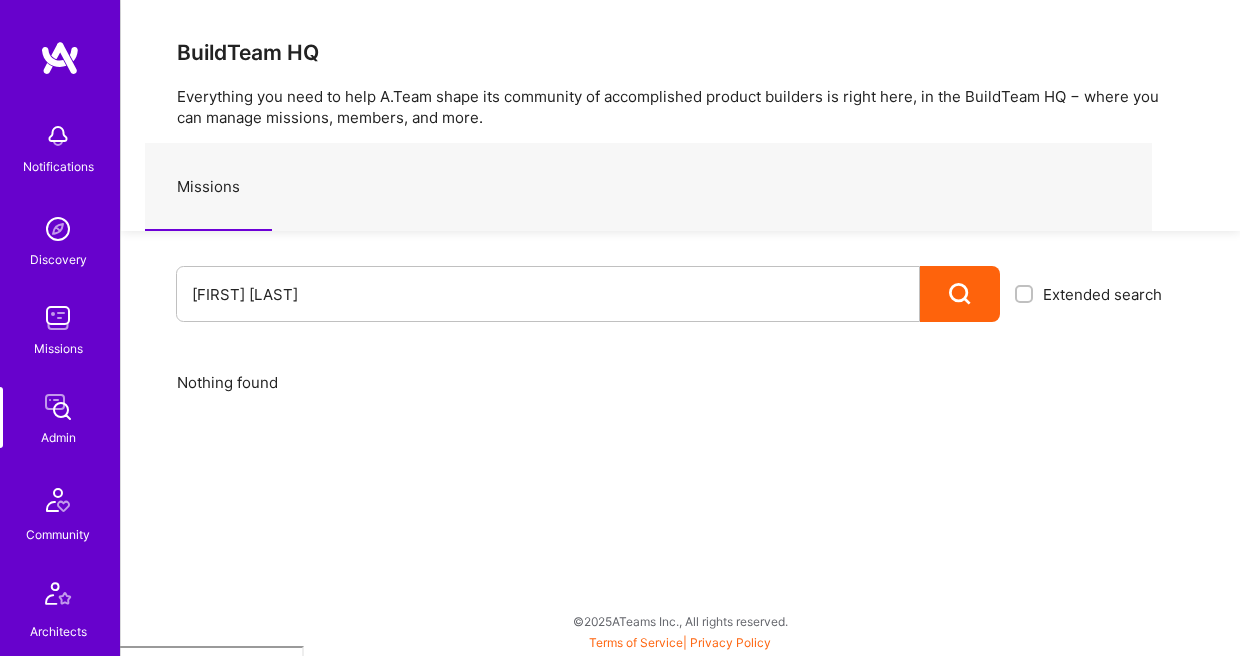 click at bounding box center (960, 294) 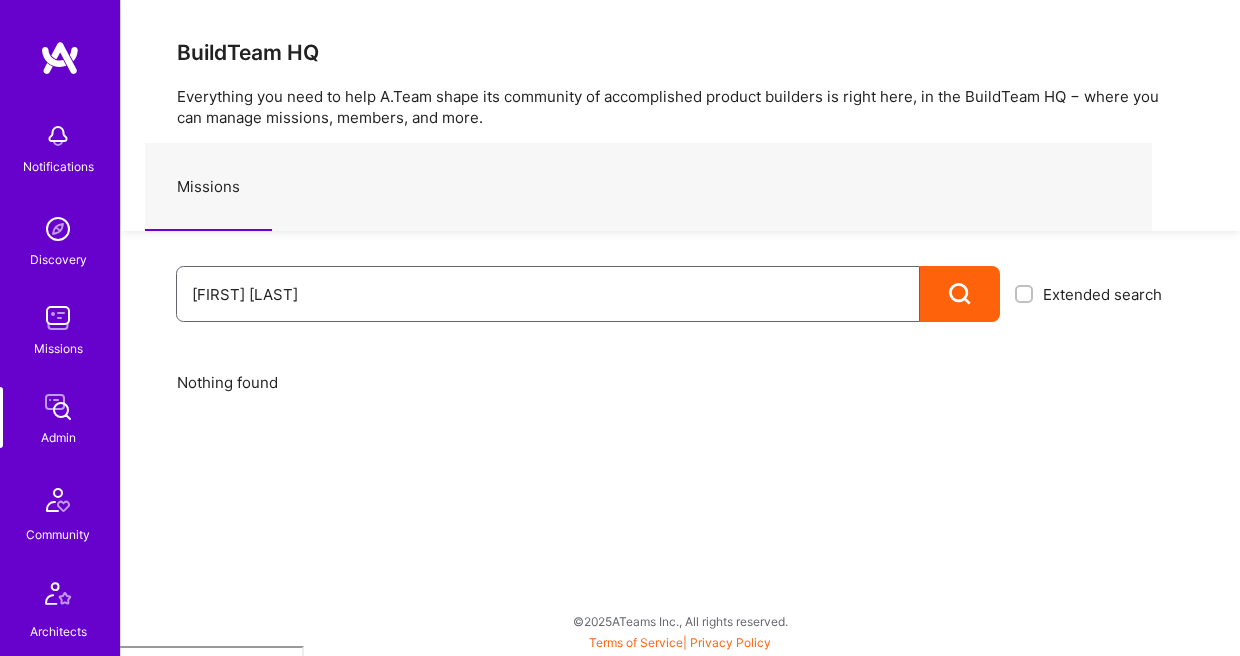 click on "[FIRST] [LAST]" at bounding box center [548, 294] 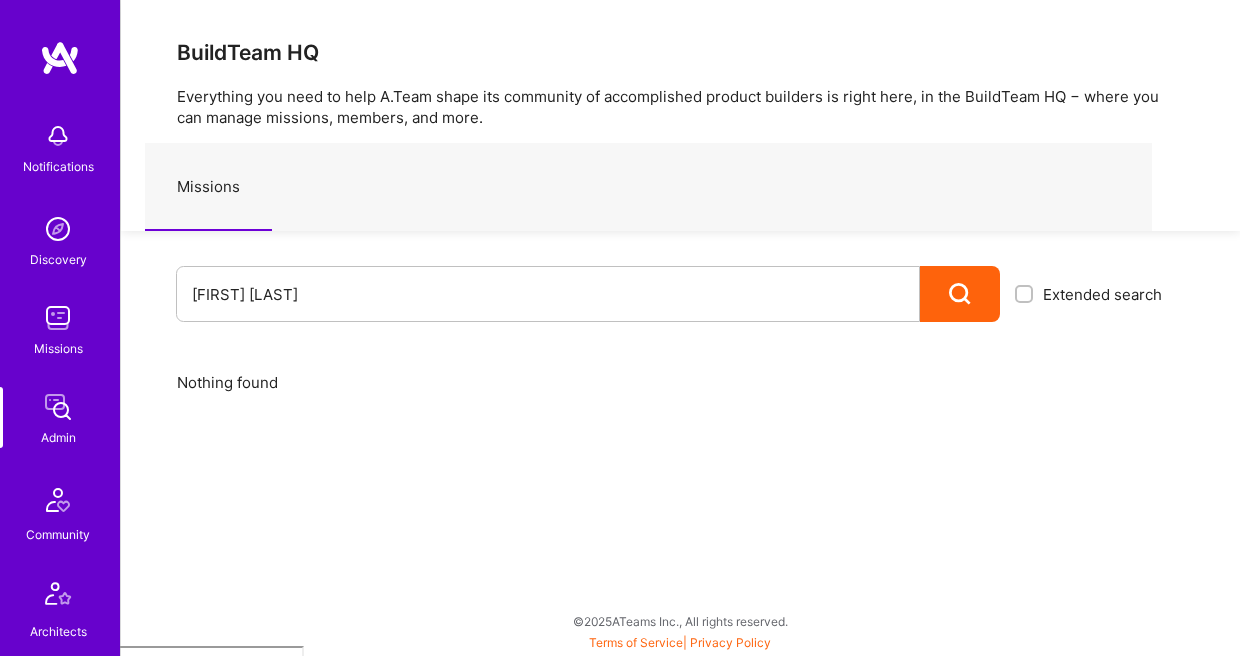 click at bounding box center [58, 597] 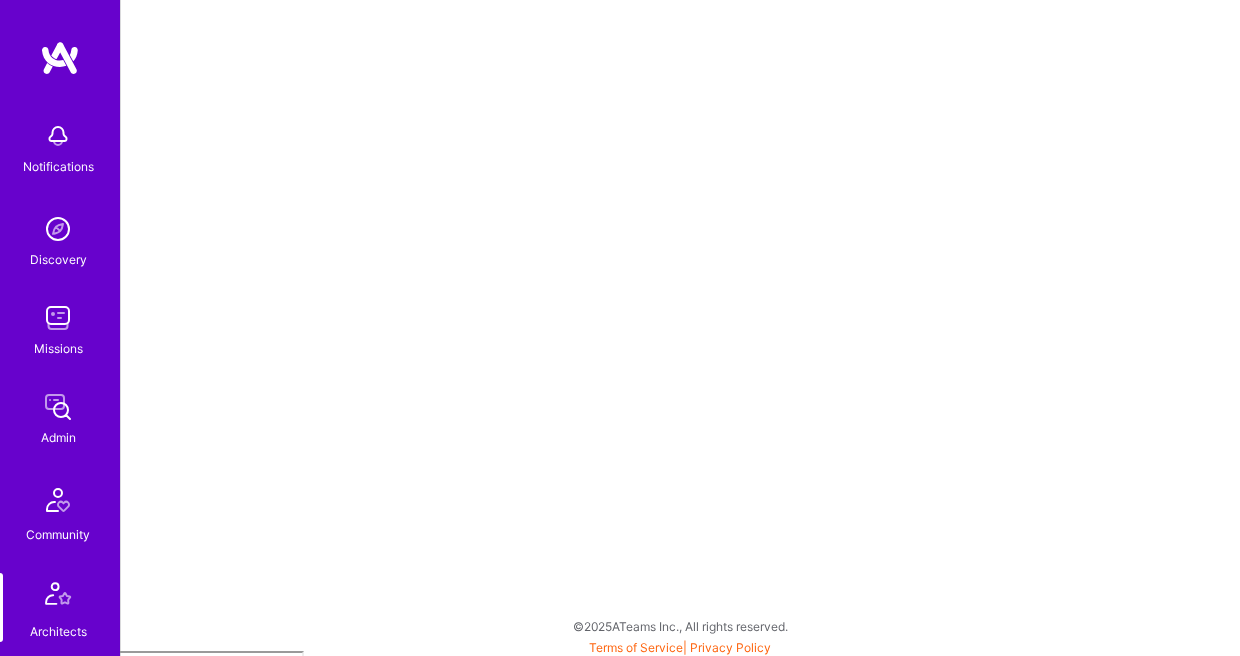 click at bounding box center (58, 500) 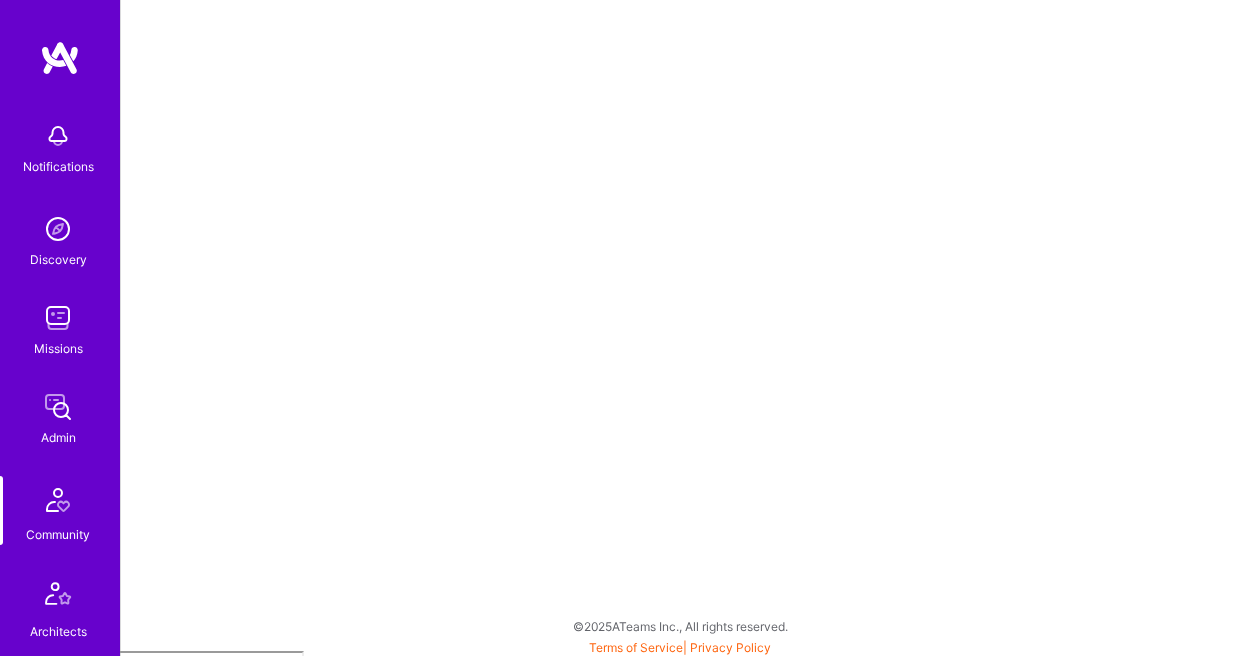 click at bounding box center (58, 318) 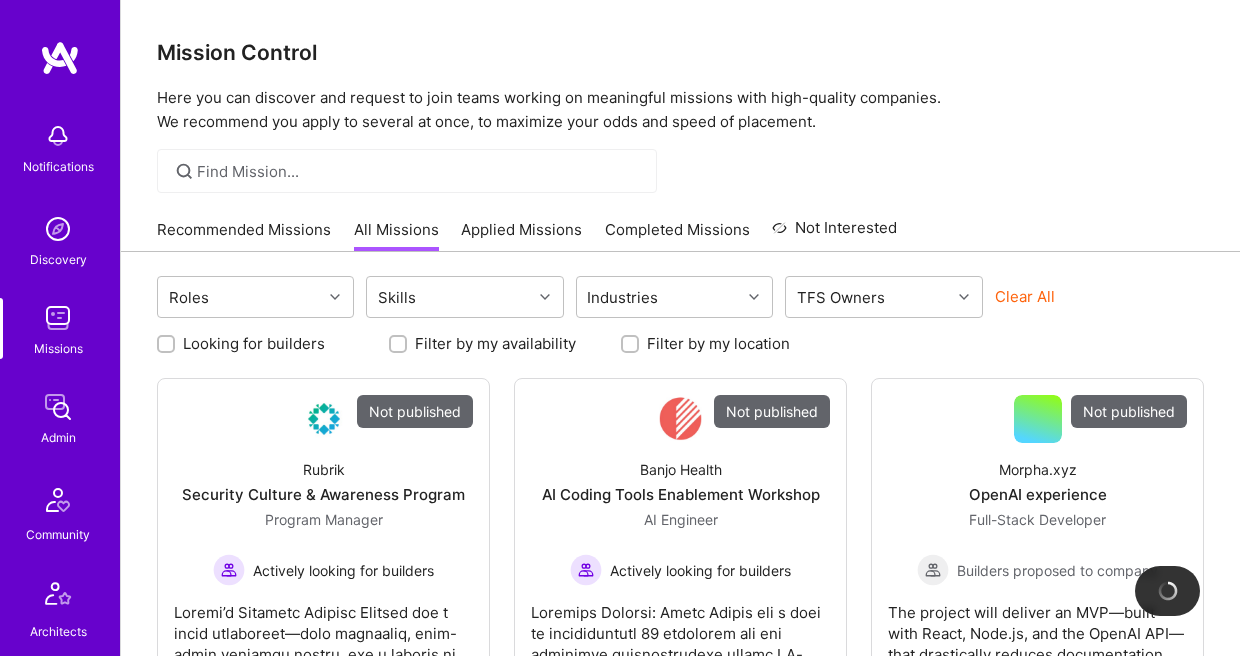 click on "Discovery" at bounding box center (58, 259) 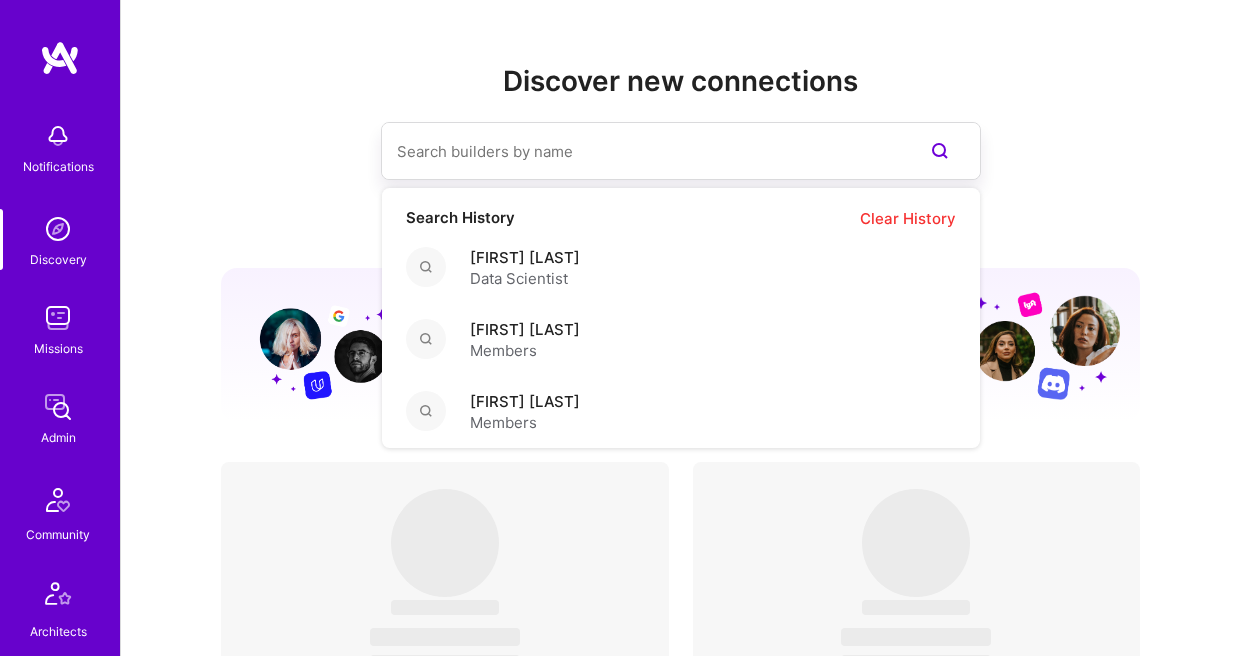 click at bounding box center [641, 151] 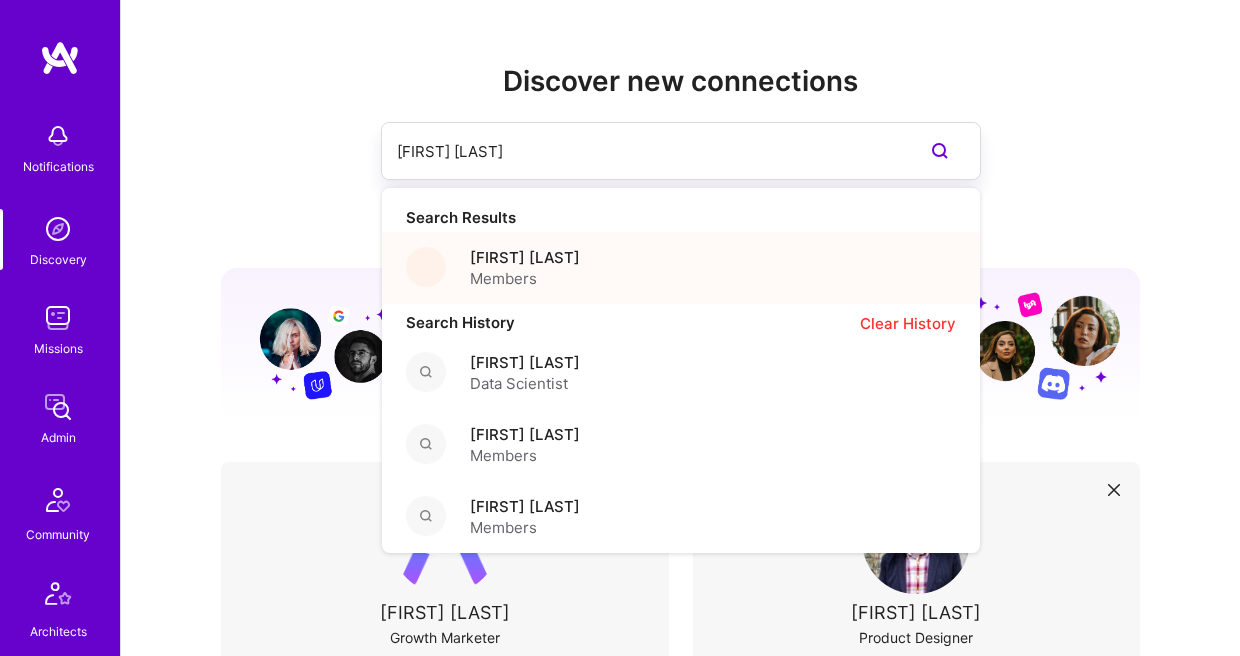 type on "[FIRST] [LAST]" 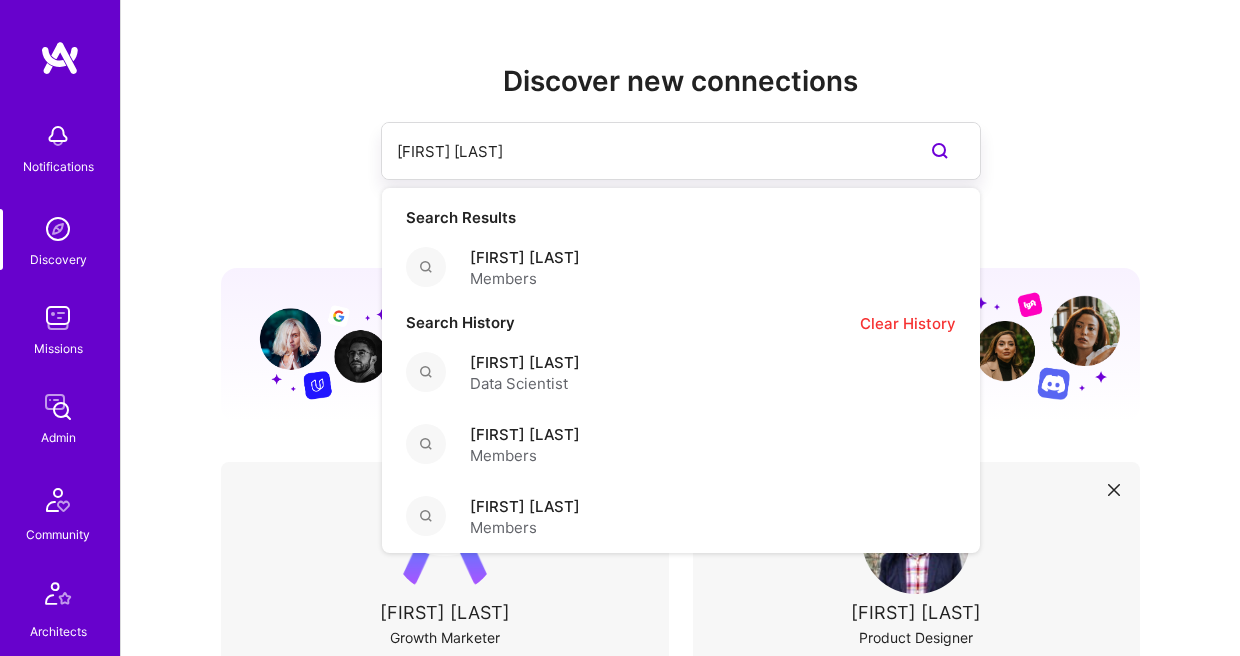 click on "[FIRST] [LAST]" at bounding box center [525, 257] 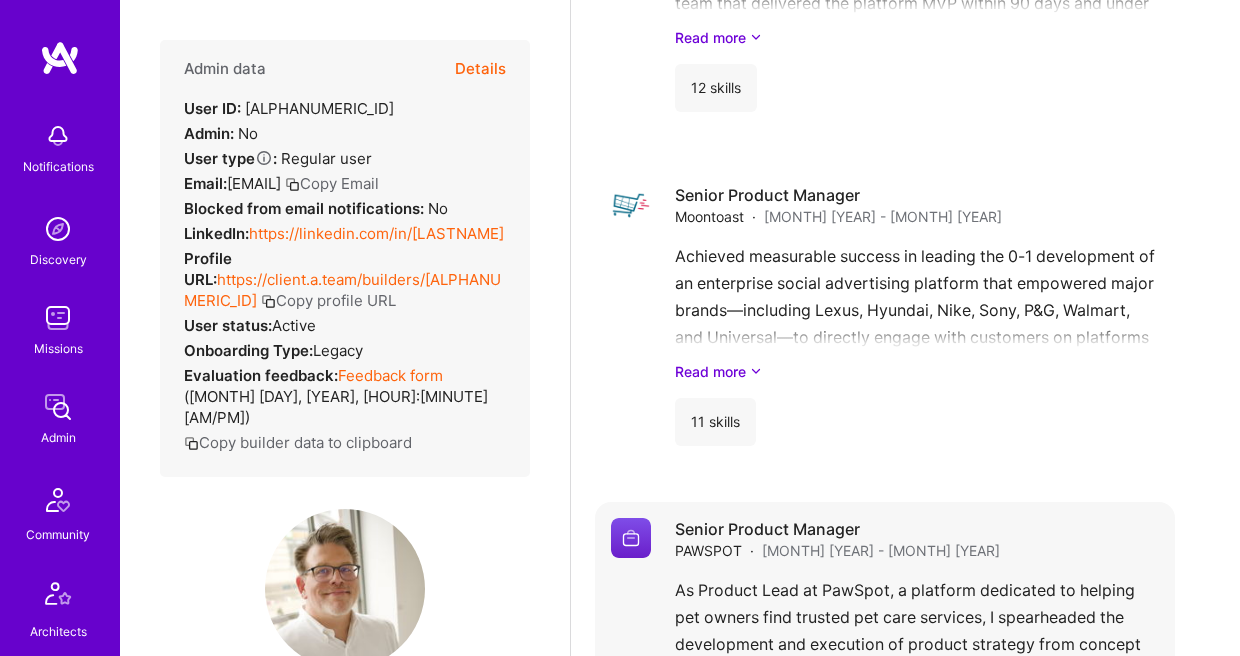 scroll, scrollTop: 3131, scrollLeft: 0, axis: vertical 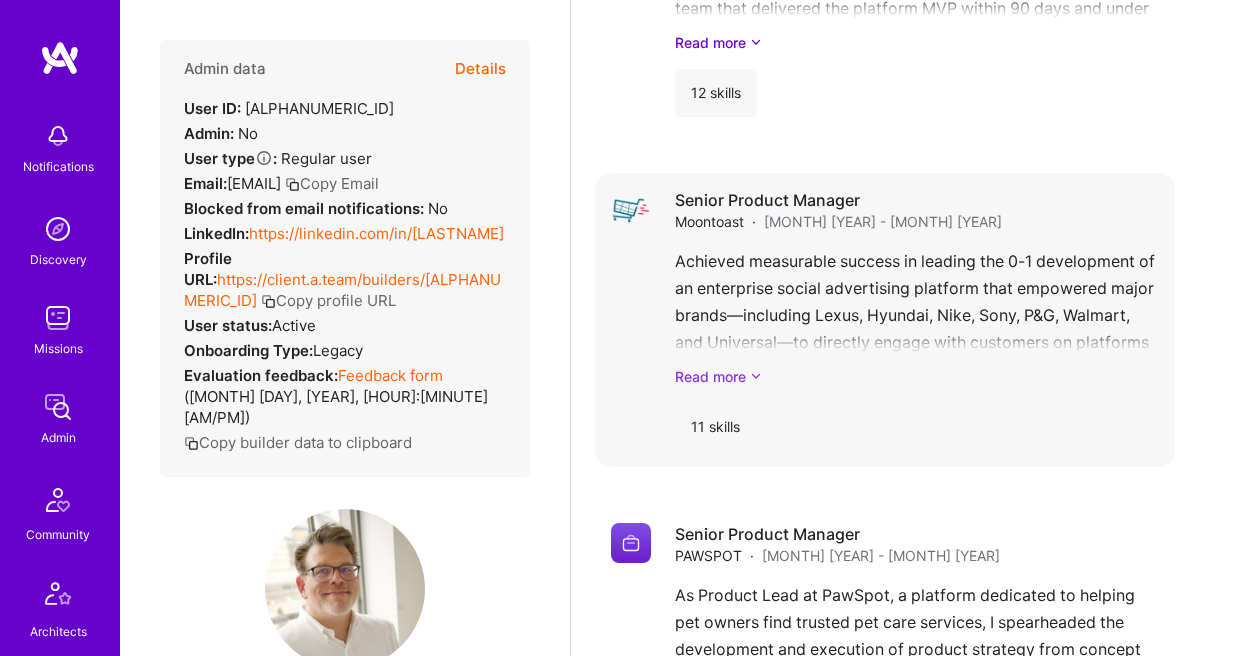 click on "Read more" at bounding box center [917, 376] 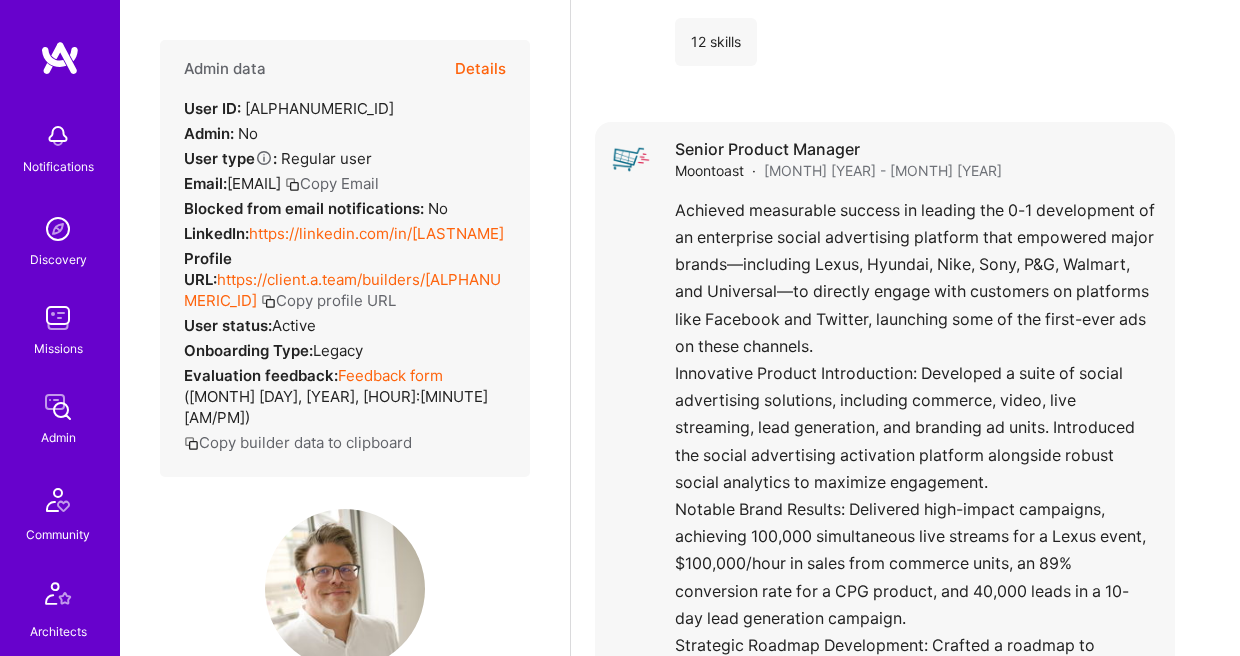 scroll, scrollTop: 3185, scrollLeft: 0, axis: vertical 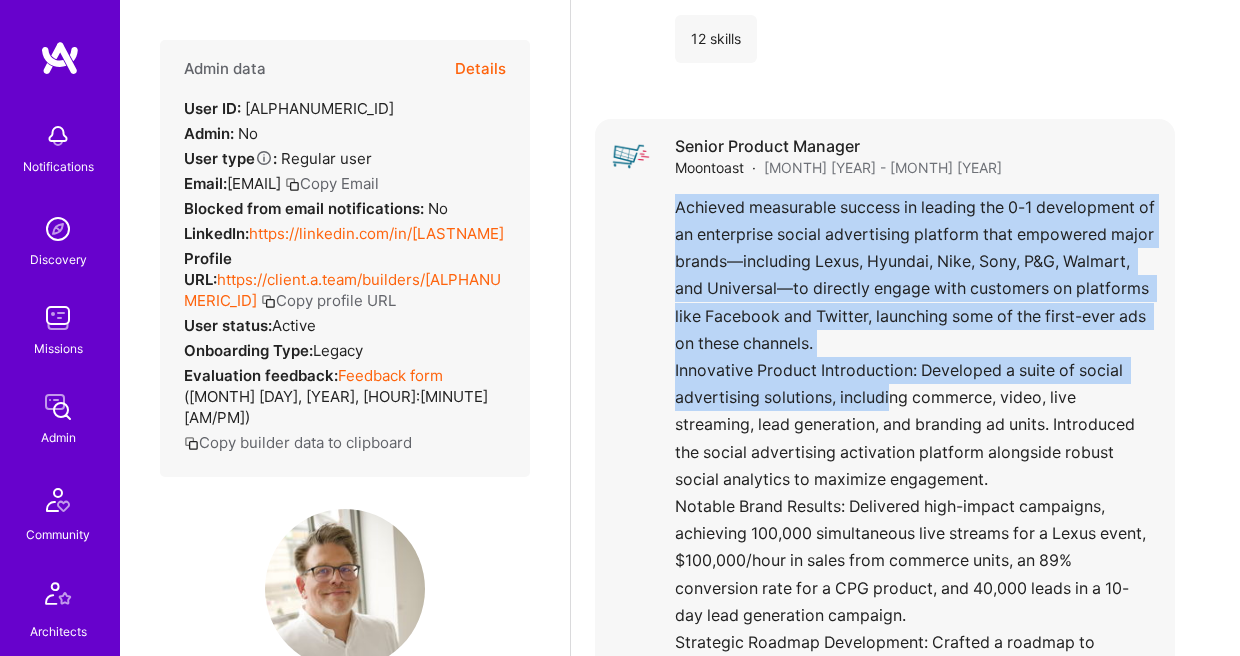 drag, startPoint x: 674, startPoint y: 208, endPoint x: 889, endPoint y: 401, distance: 288.91867 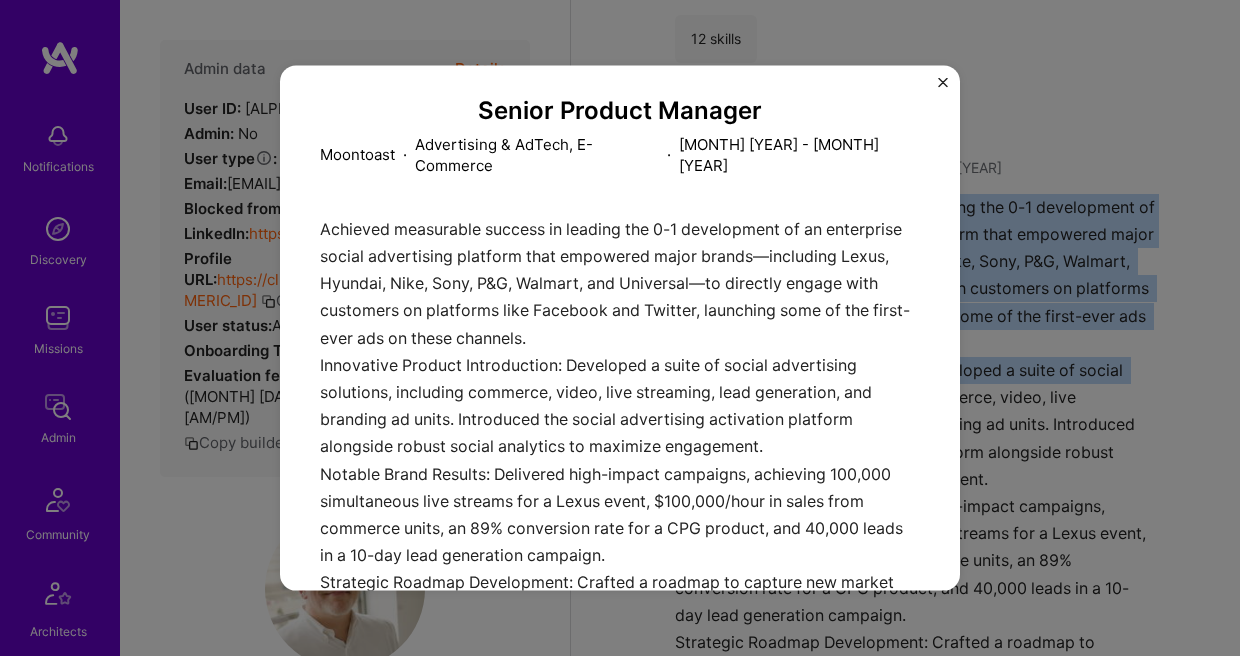 scroll, scrollTop: 103, scrollLeft: 0, axis: vertical 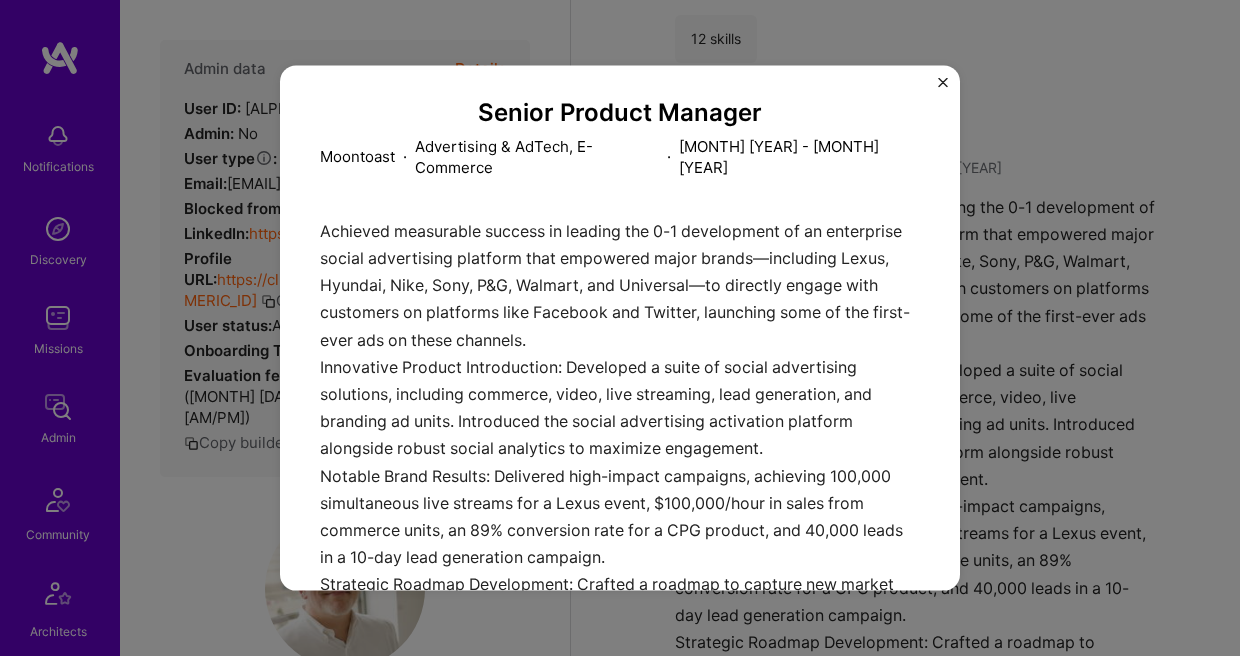click on "Achieved measurable success in leading the 0-1 development of an enterprise social advertising platform that empowered major brands—including Lexus, Hyundai, Nike, Sony, P&G, Walmart, and Universal—to directly engage with customers on platforms like Facebook and Twitter, launching some of the first-ever ads on these channels. Innovative Product Introduction: Developed a suite of social advertising solutions, including commerce, video, live streaming, lead generation, and branding ad units. Introduced the social advertising activation platform alongside robust social analytics to maximize engagement. Notable Brand Results: Delivered high-impact campaigns, achieving 100,000 simultaneous live streams for a Lexus event, $100,000/hour in sales from commerce units, an 89% conversion rate for a CPG product, and 40,000 leads in a 10-day lead generation campaign." at bounding box center (620, 439) 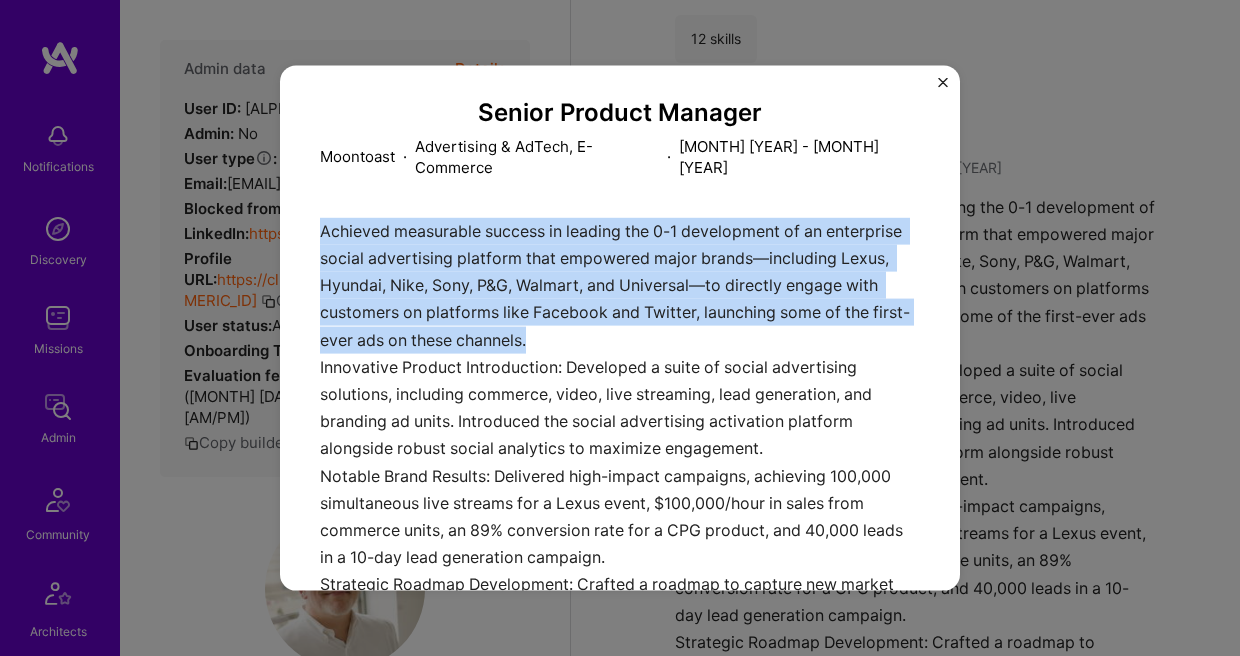 drag, startPoint x: 317, startPoint y: 198, endPoint x: 627, endPoint y: 314, distance: 330.99246 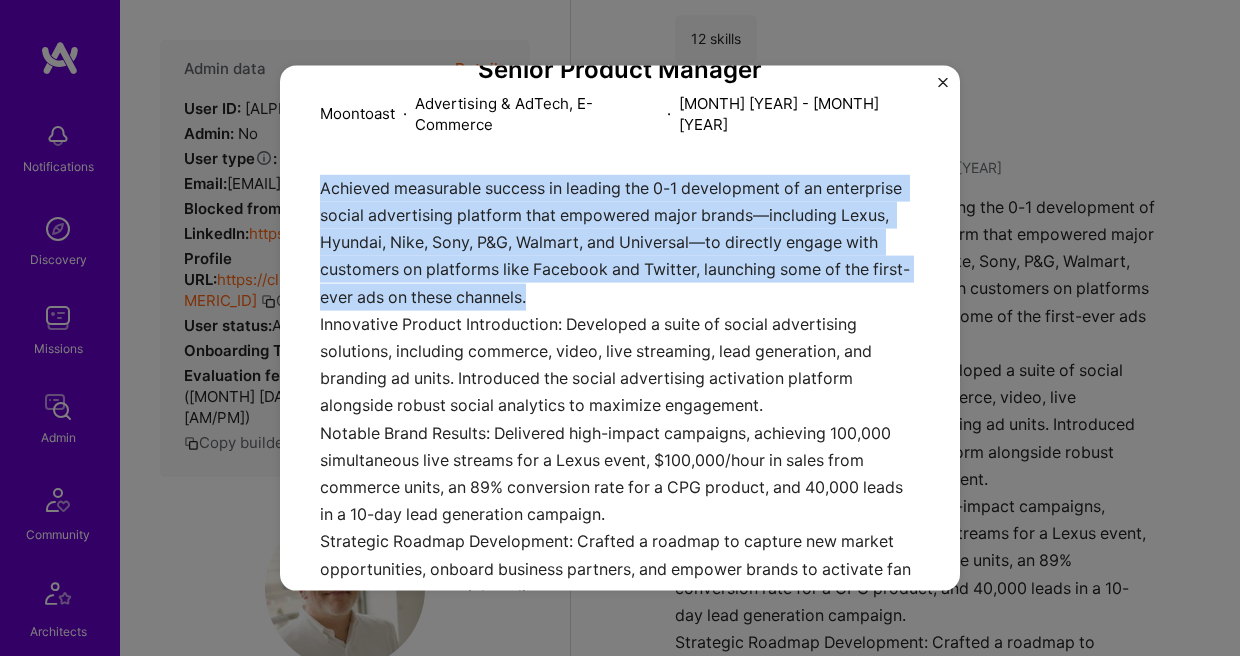 scroll, scrollTop: 128, scrollLeft: 0, axis: vertical 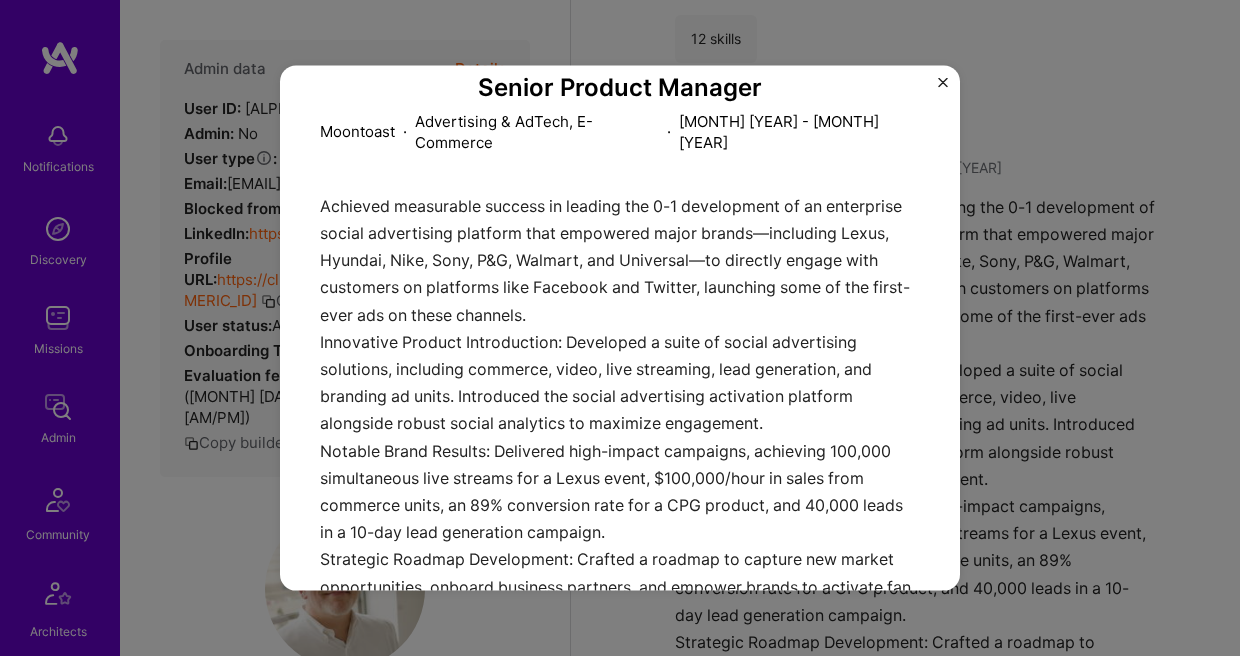click on "Achieved measurable success in leading the 0-1 development of an enterprise social advertising platform that empowered major brands—including Lexus, Hyundai, Nike, Sony, P&G, Walmart, and Universal—to directly engage with customers on platforms like Facebook and Twitter, launching some of the first-ever ads on these channels. Innovative Product Introduction: Developed a suite of social advertising solutions, including commerce, video, live streaming, lead generation, and branding ad units. Introduced the social advertising activation platform alongside robust social analytics to maximize engagement. Notable Brand Results: Delivered high-impact campaigns, achieving 100,000 simultaneous live streams for a Lexus event, $100,000/hour in sales from commerce units, an 89% conversion rate for a CPG product, and 40,000 leads in a 10-day lead generation campaign." at bounding box center (620, 414) 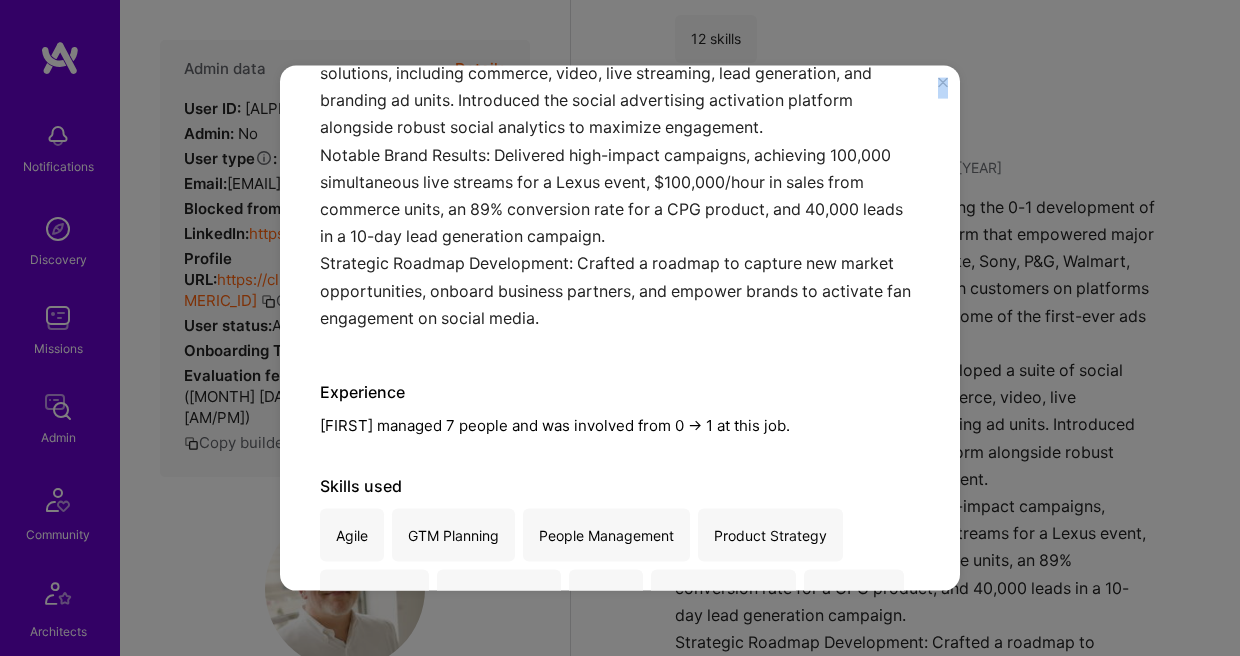scroll, scrollTop: 536, scrollLeft: 0, axis: vertical 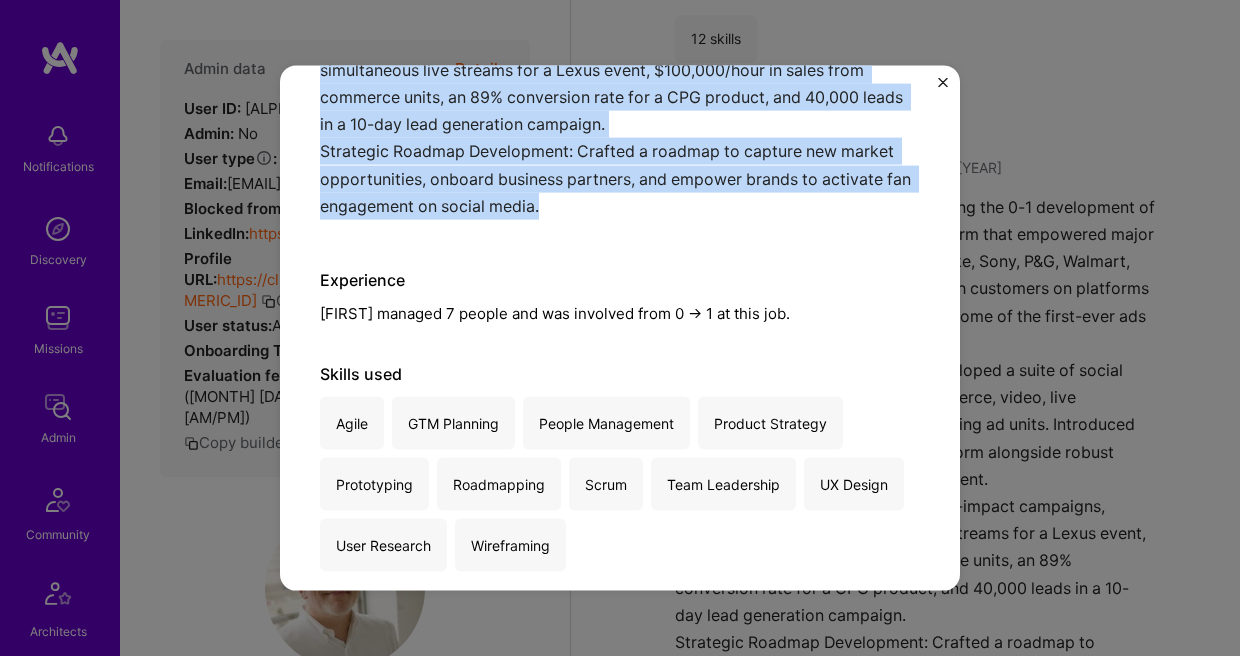 drag, startPoint x: 319, startPoint y: 183, endPoint x: 557, endPoint y: 192, distance: 238.1701 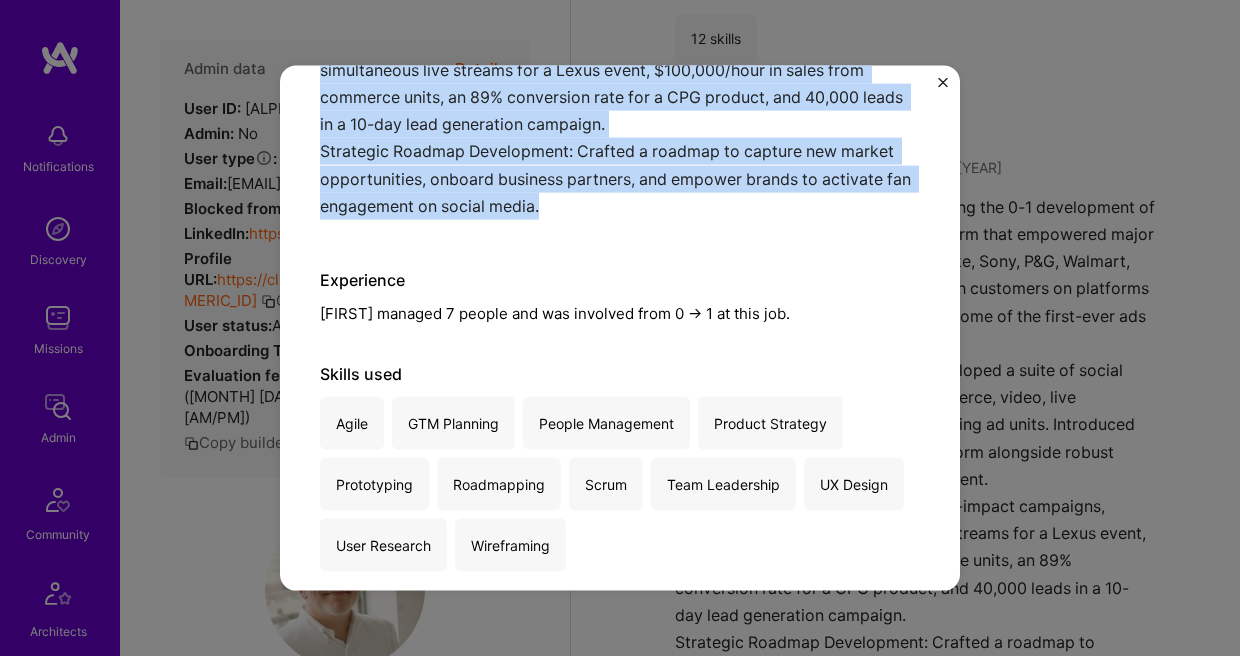 click on "Senior Product Manager Moontoast · Advertising & AdTech, E-Commerce · [MONTH] [YEAR] - [MONTH] [YEAR] Achieved measurable success in leading the 0-1 development of an enterprise social advertising platform that empowered major brands—including Lexus, Hyundai, Nike, Sony, P&G, Walmart, and Universal—to directly engage with customers on platforms like Facebook and Twitter, launching some of the first-ever ads on these channels. Innovative Product Introduction: Developed a suite of social advertising solutions, including commerce, video, live streaming, lead generation, and branding ad units. Introduced the social advertising activation platform alongside robust social analytics to maximize engagement. Notable Brand Results: Delivered high-impact campaigns, achieving 100,000 simultaneous live streams for a Lexus event, $100,000/hour in sales from commerce units, an 89% conversion rate for a CPG product, and 40,000 leads in a 10-day lead generation campaign. Experience Skills used Agile GTM Planning" at bounding box center (620, 328) 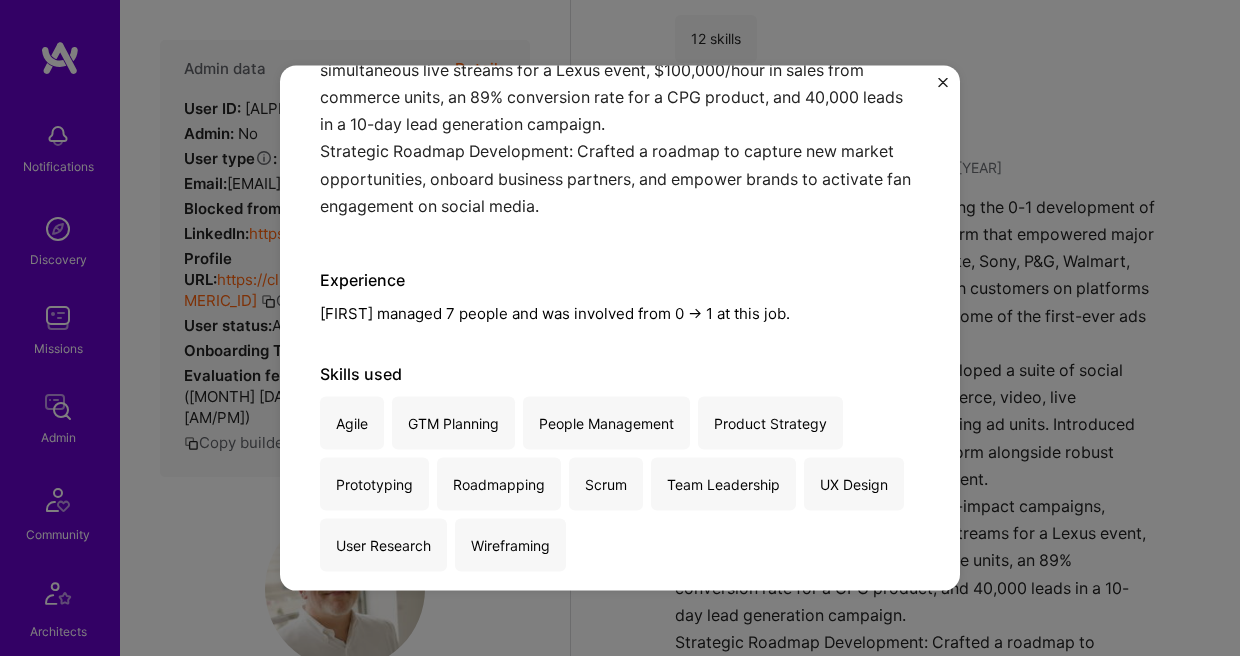 click at bounding box center (943, 83) 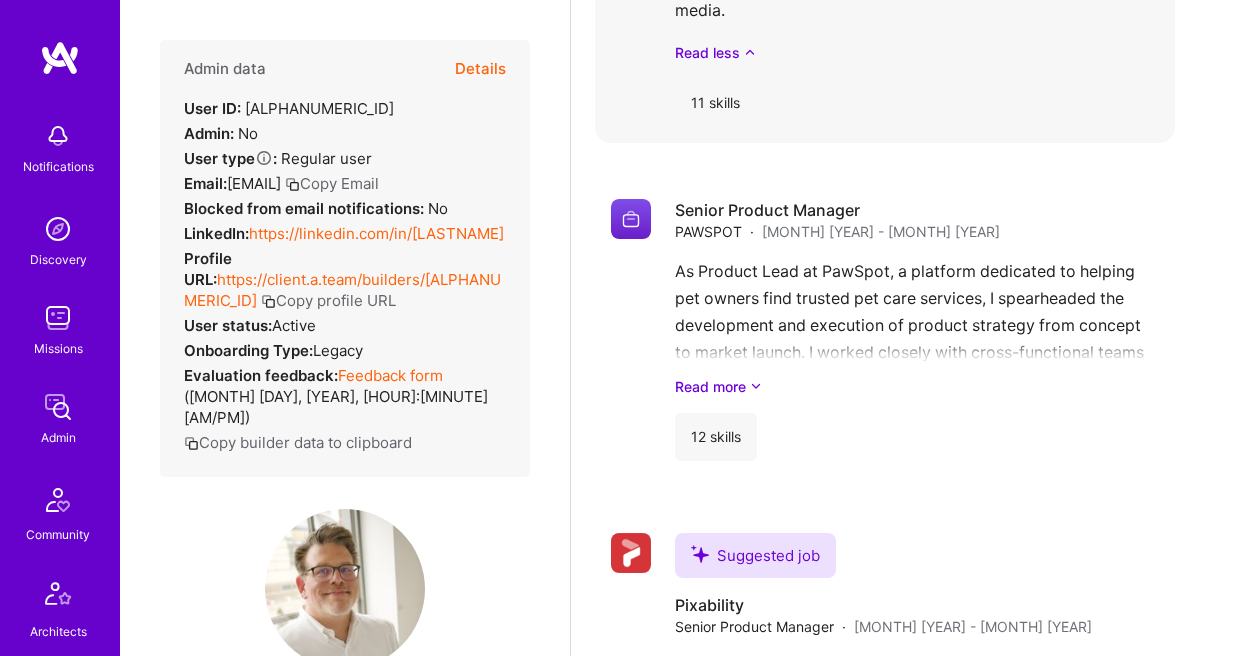 scroll, scrollTop: 3901, scrollLeft: 0, axis: vertical 